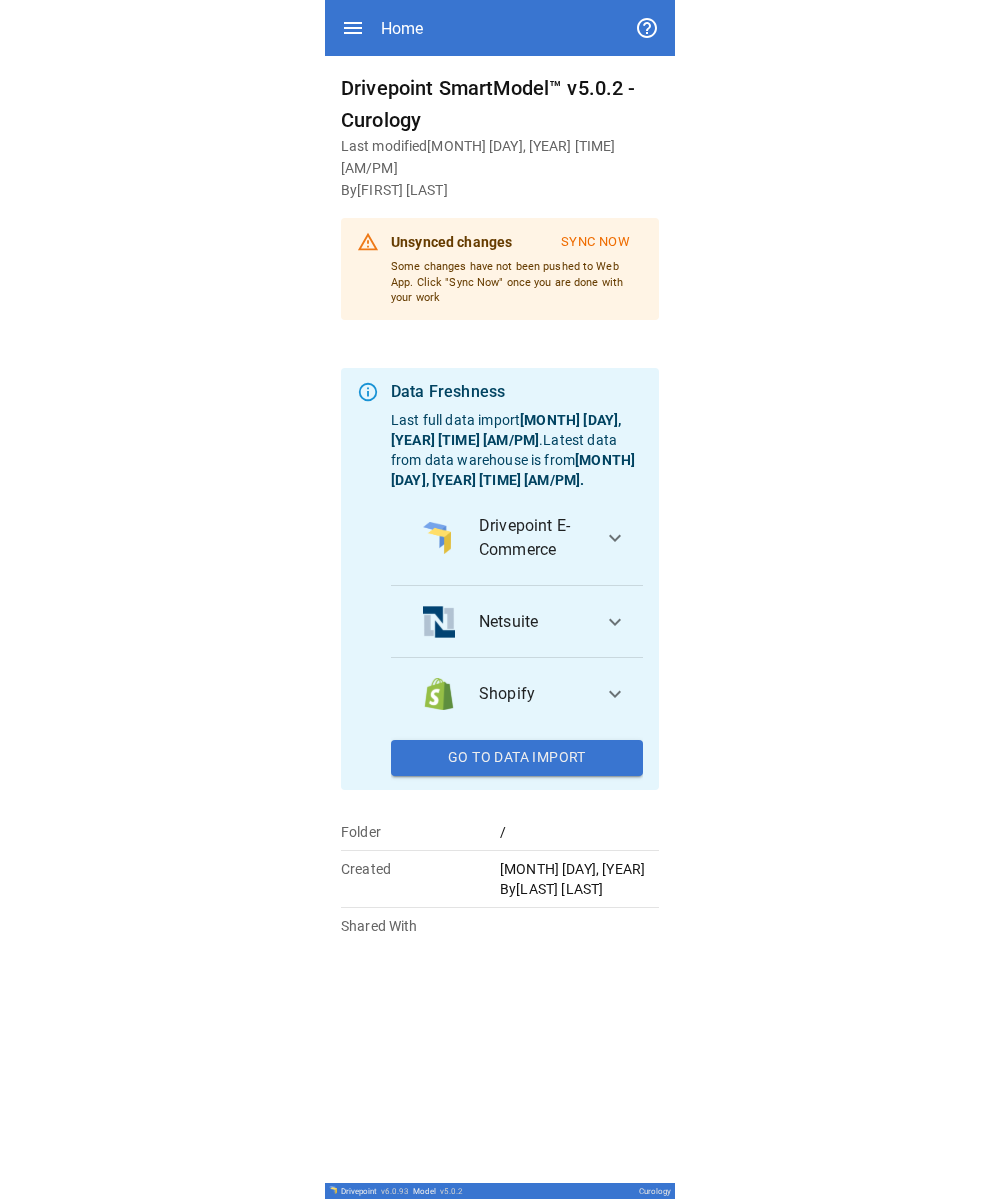 scroll, scrollTop: 0, scrollLeft: 0, axis: both 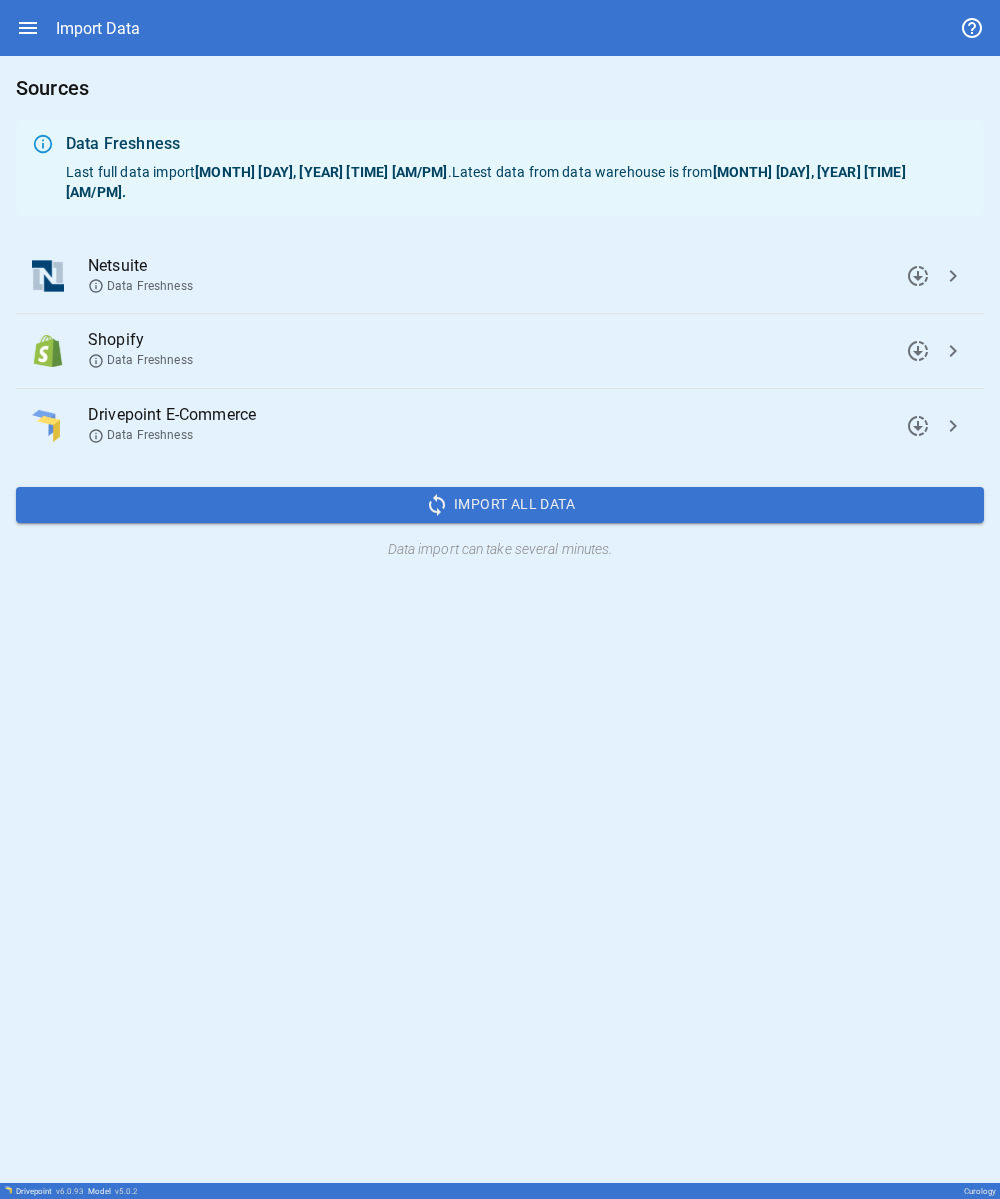 click on "chevron_right" at bounding box center (918, 276) 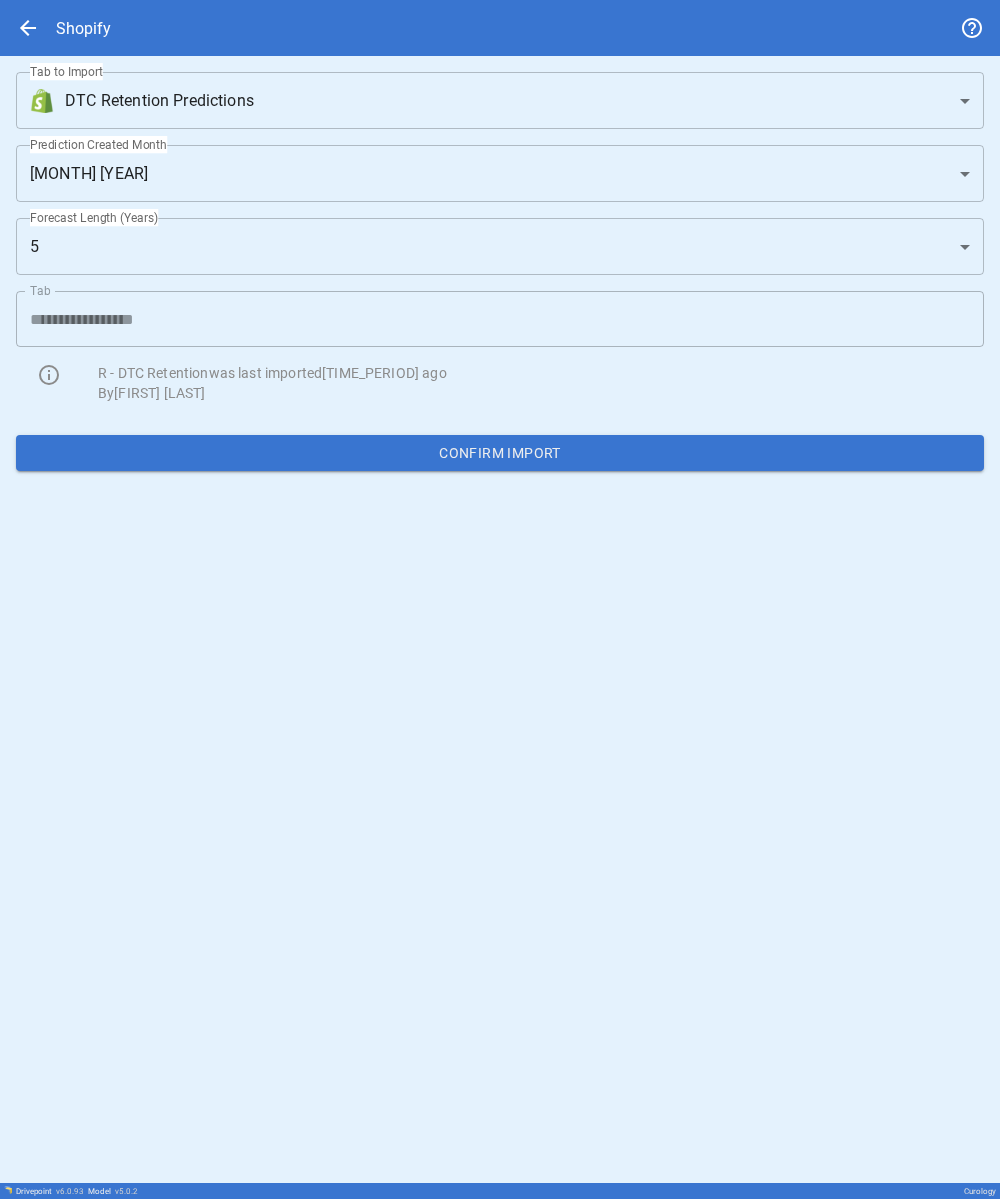 click on "**********" at bounding box center [500, 599] 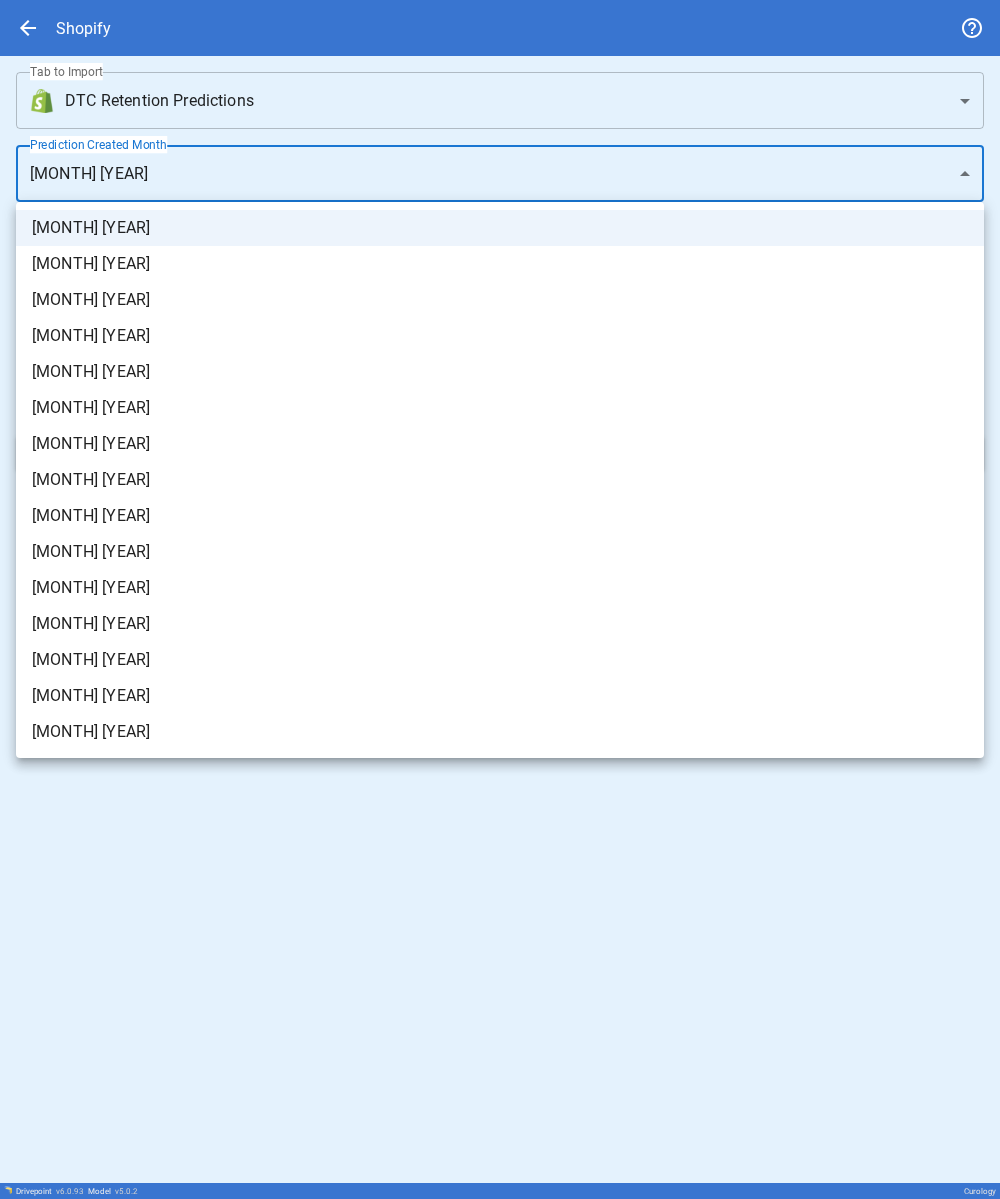 type 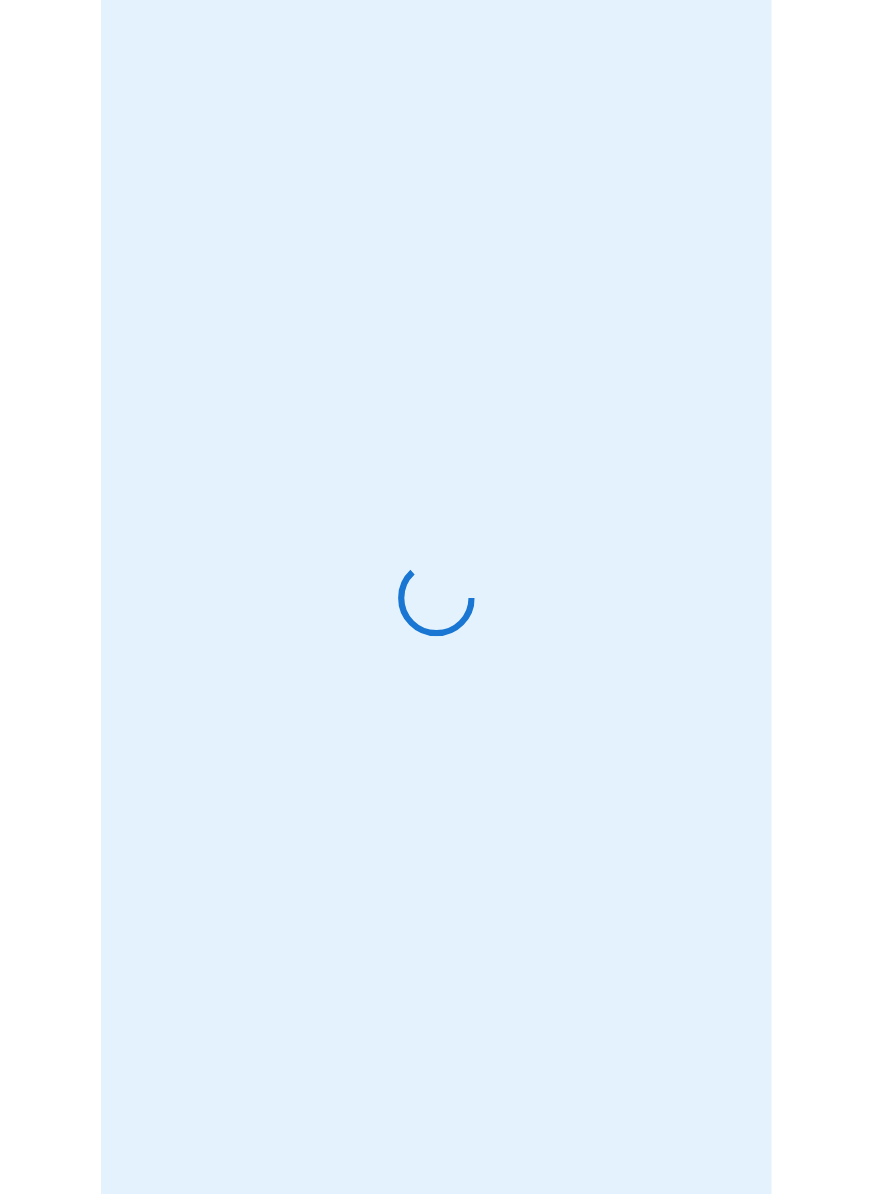 scroll, scrollTop: 0, scrollLeft: 0, axis: both 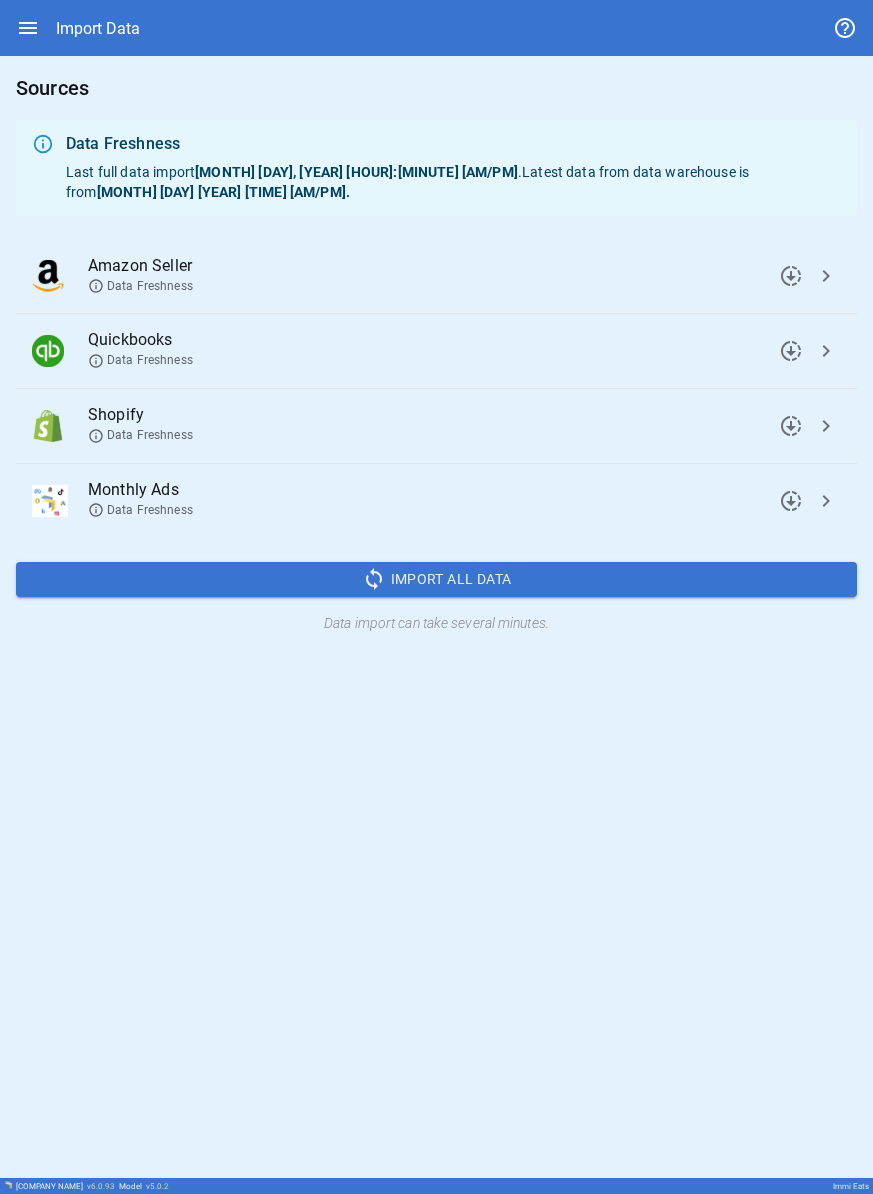 click on "chevron_right" at bounding box center (791, 276) 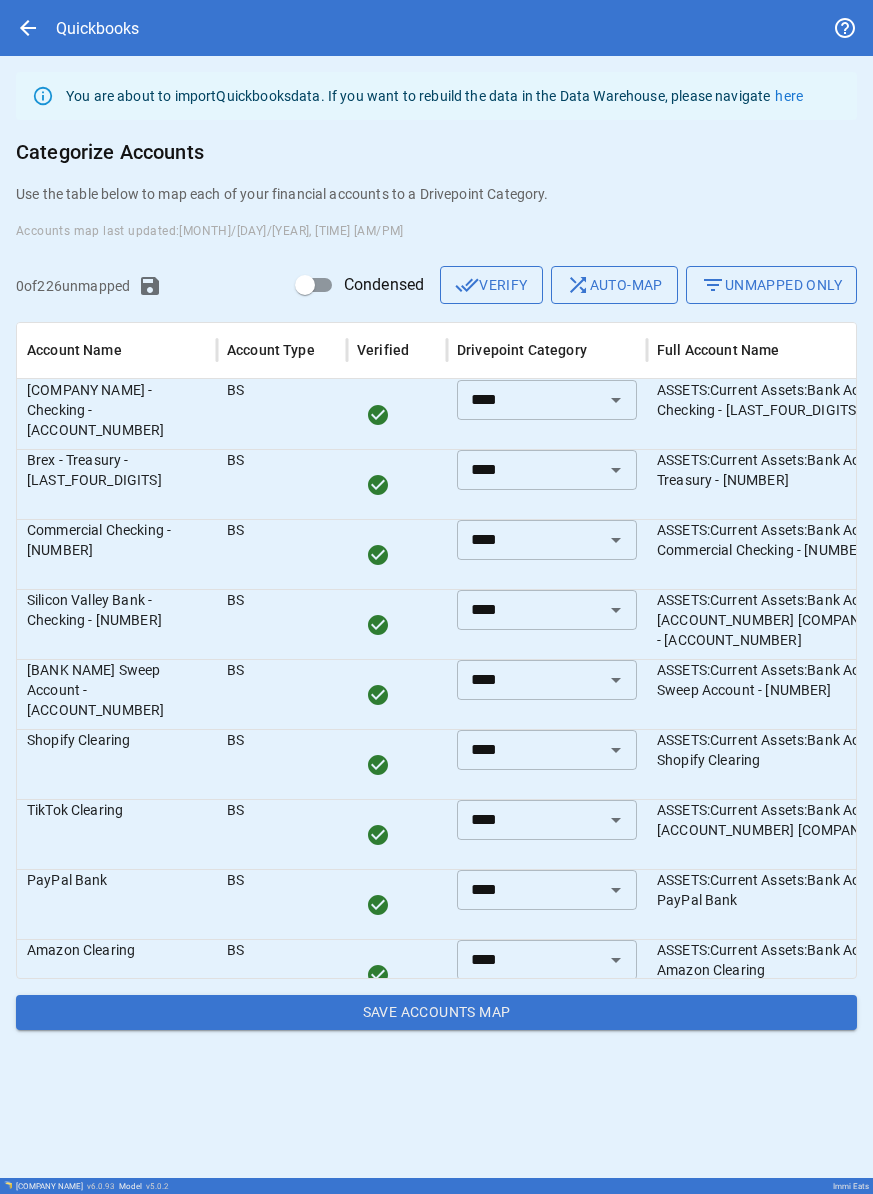 scroll, scrollTop: 950, scrollLeft: 0, axis: vertical 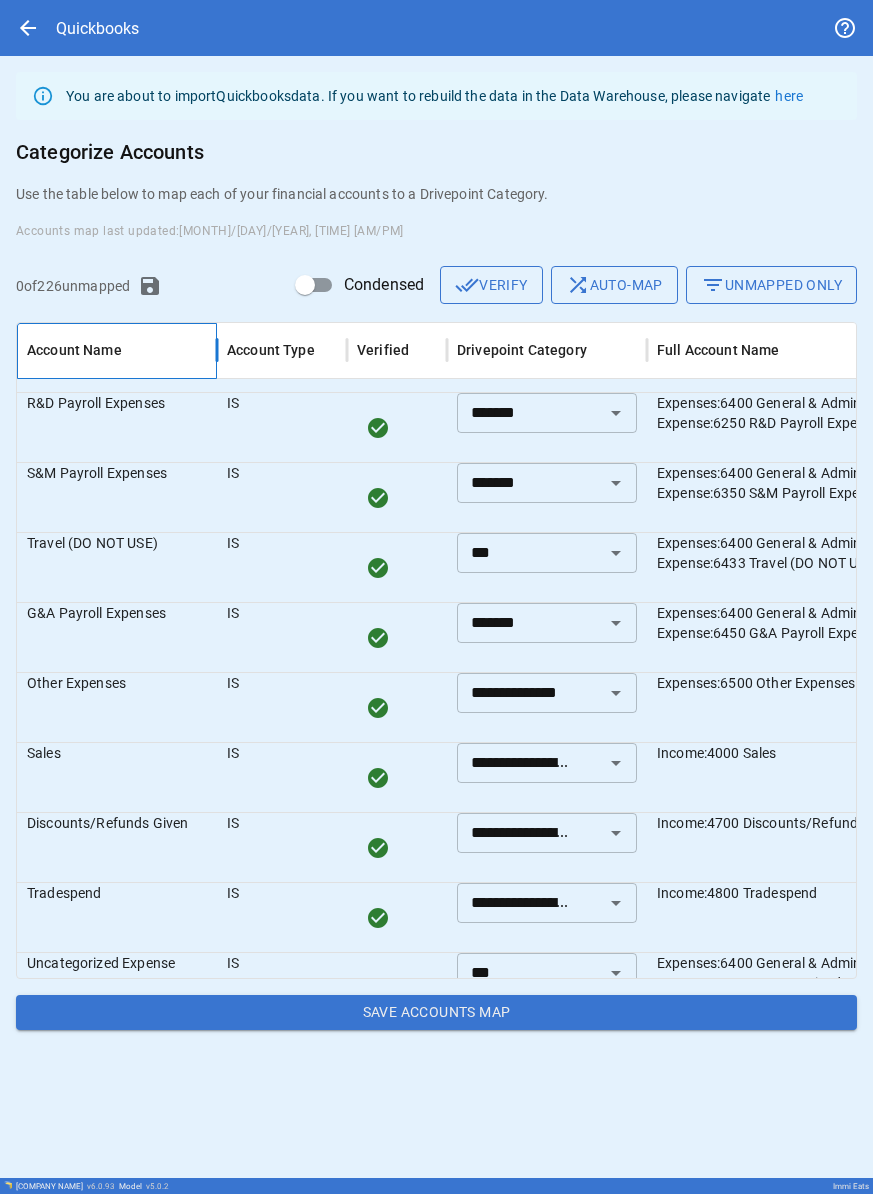 click on "Account Name" at bounding box center [74, 350] 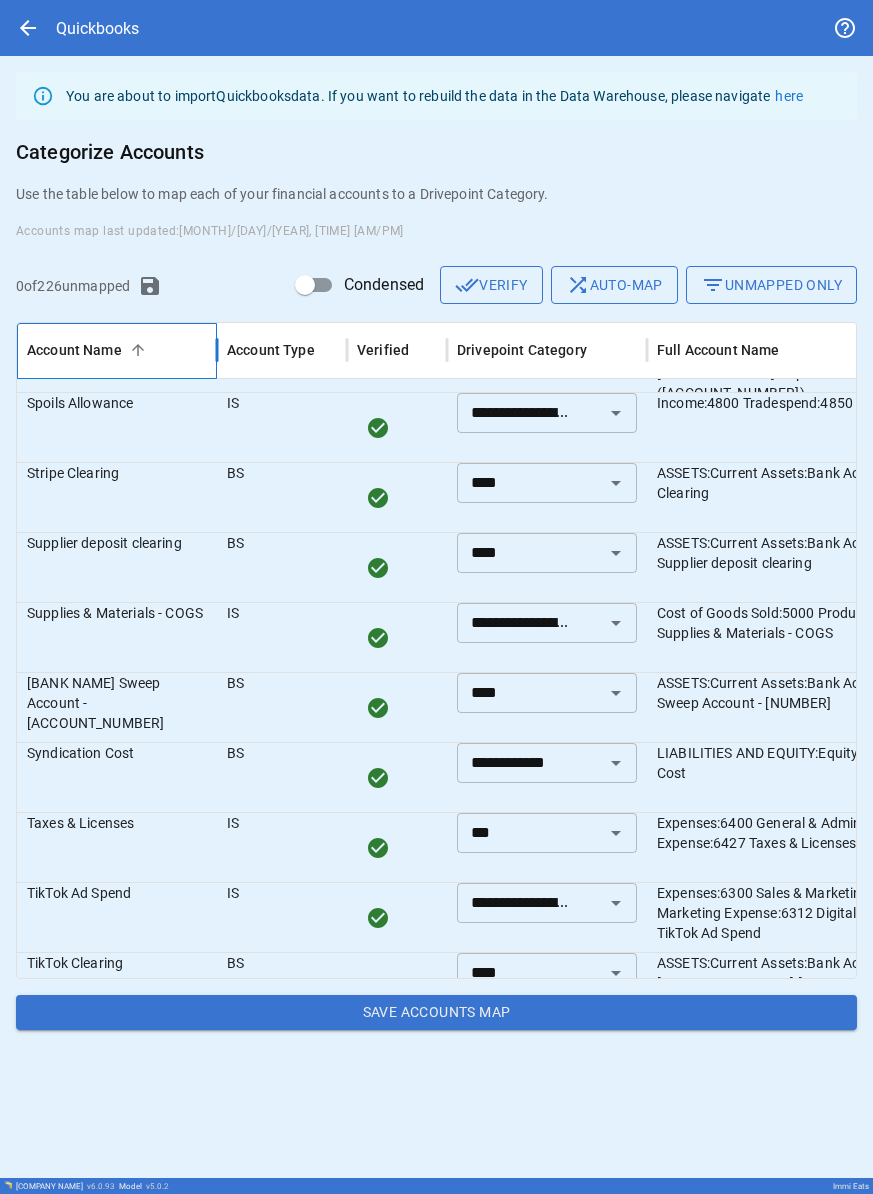 scroll, scrollTop: 14230, scrollLeft: 0, axis: vertical 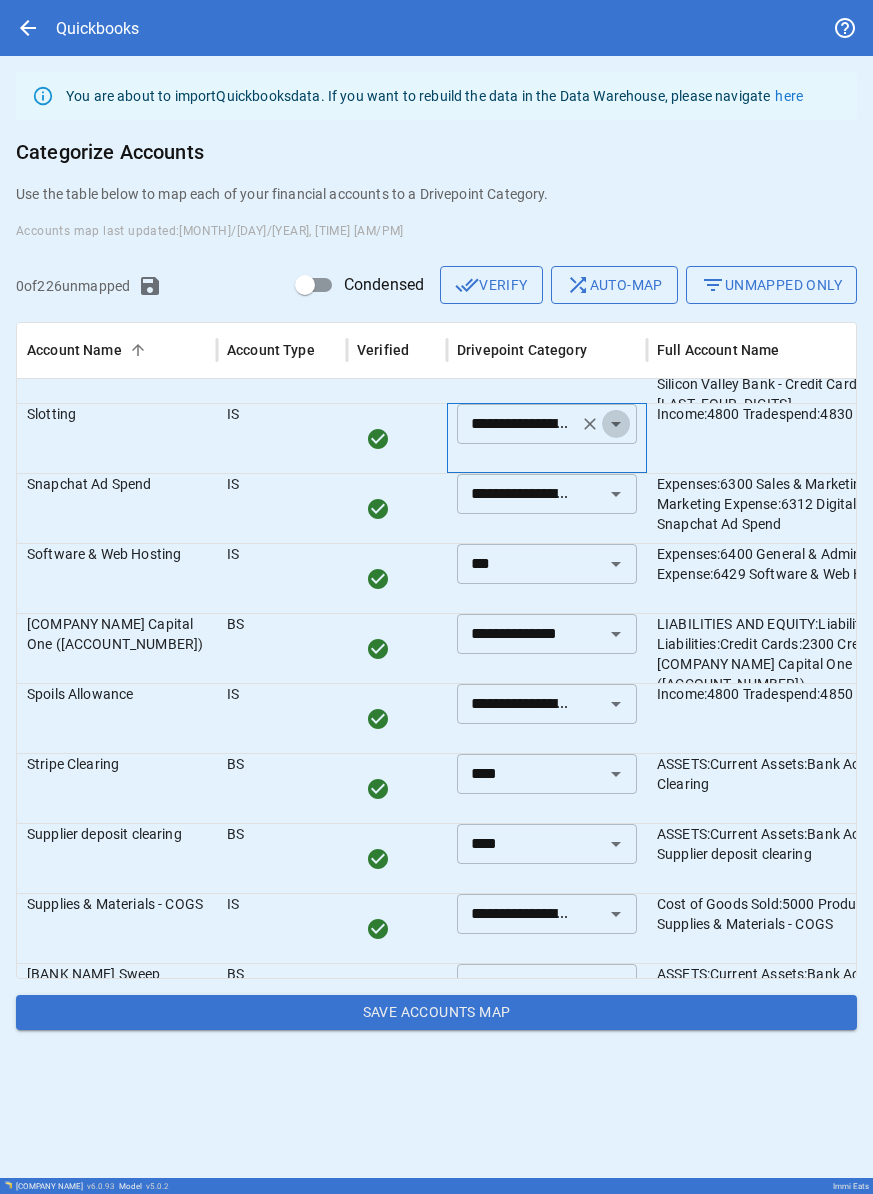 click at bounding box center [616, 144] 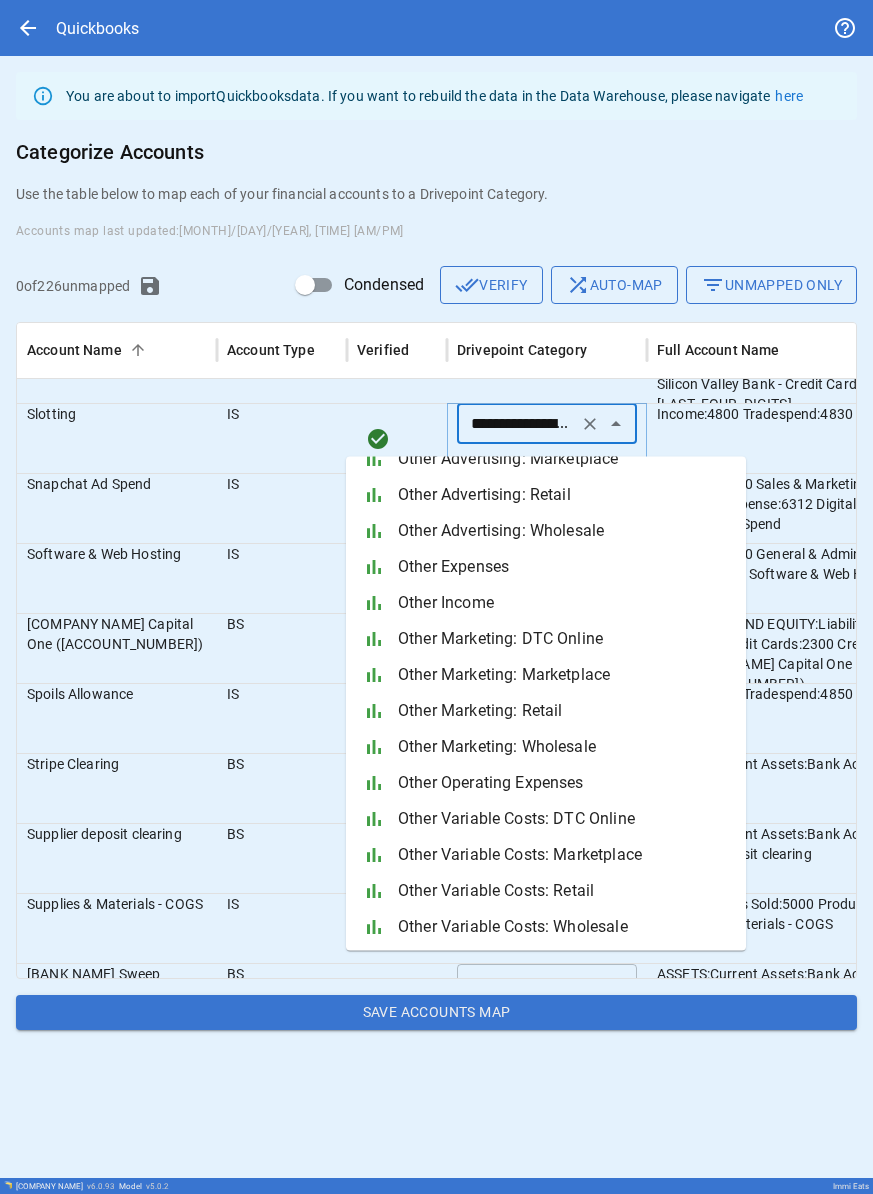 click on "Other Advertising: Wholesale" at bounding box center (564, 532) 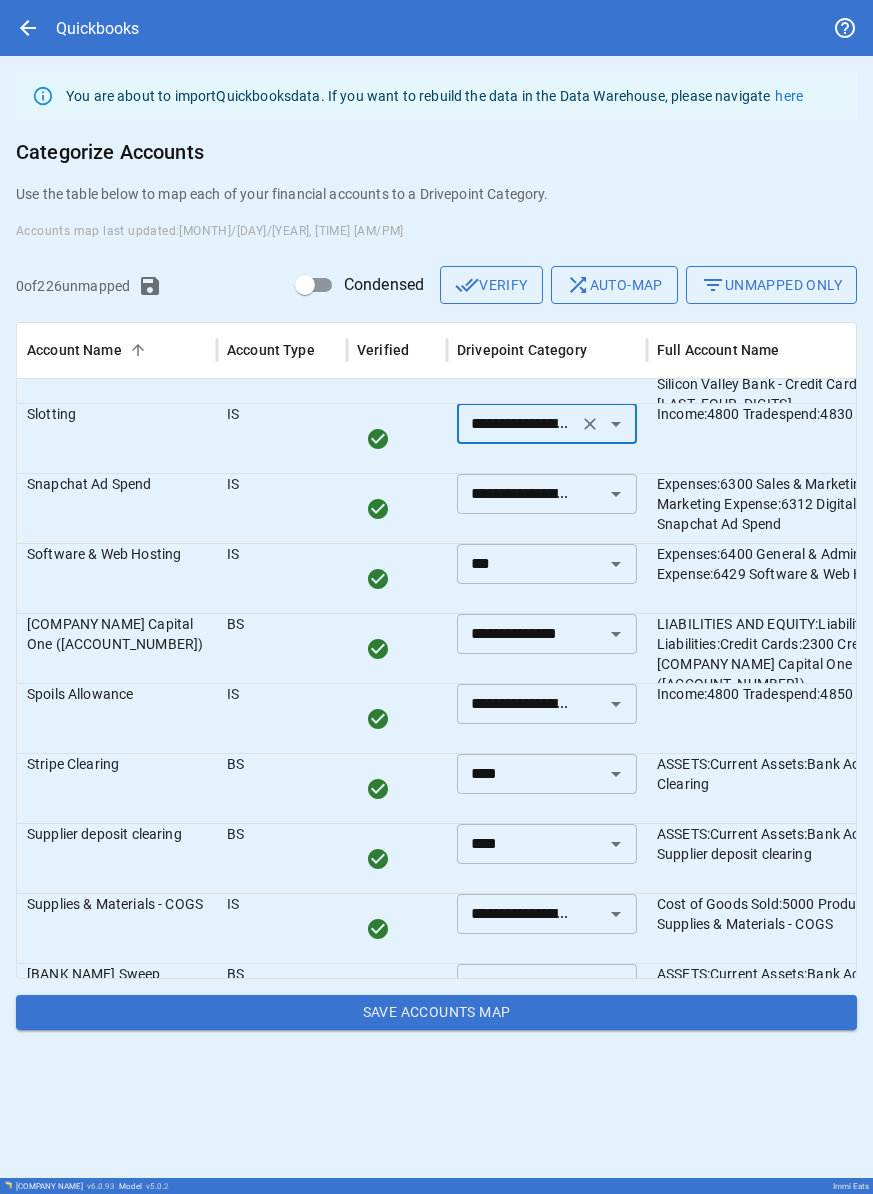 click on "**********" at bounding box center (436, 555) 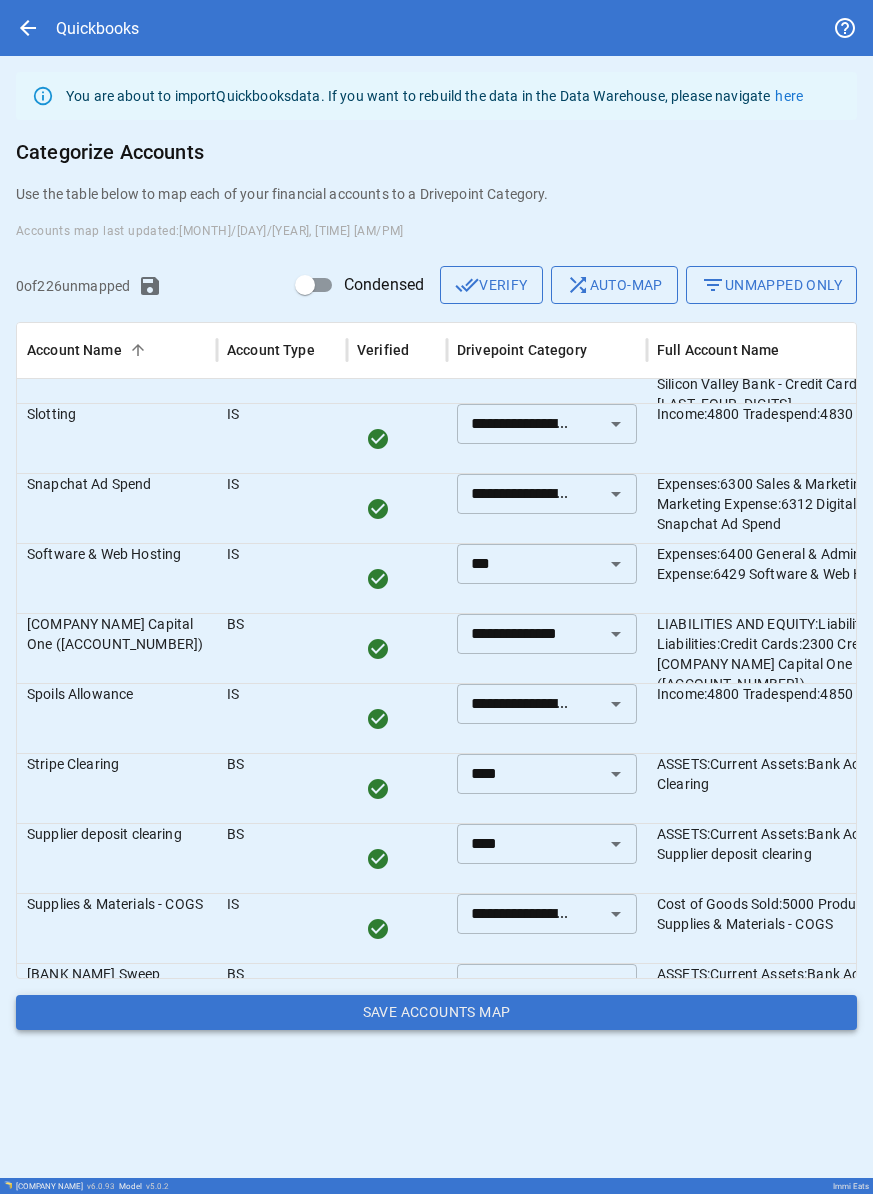click on "Save Accounts Map" at bounding box center [436, 1013] 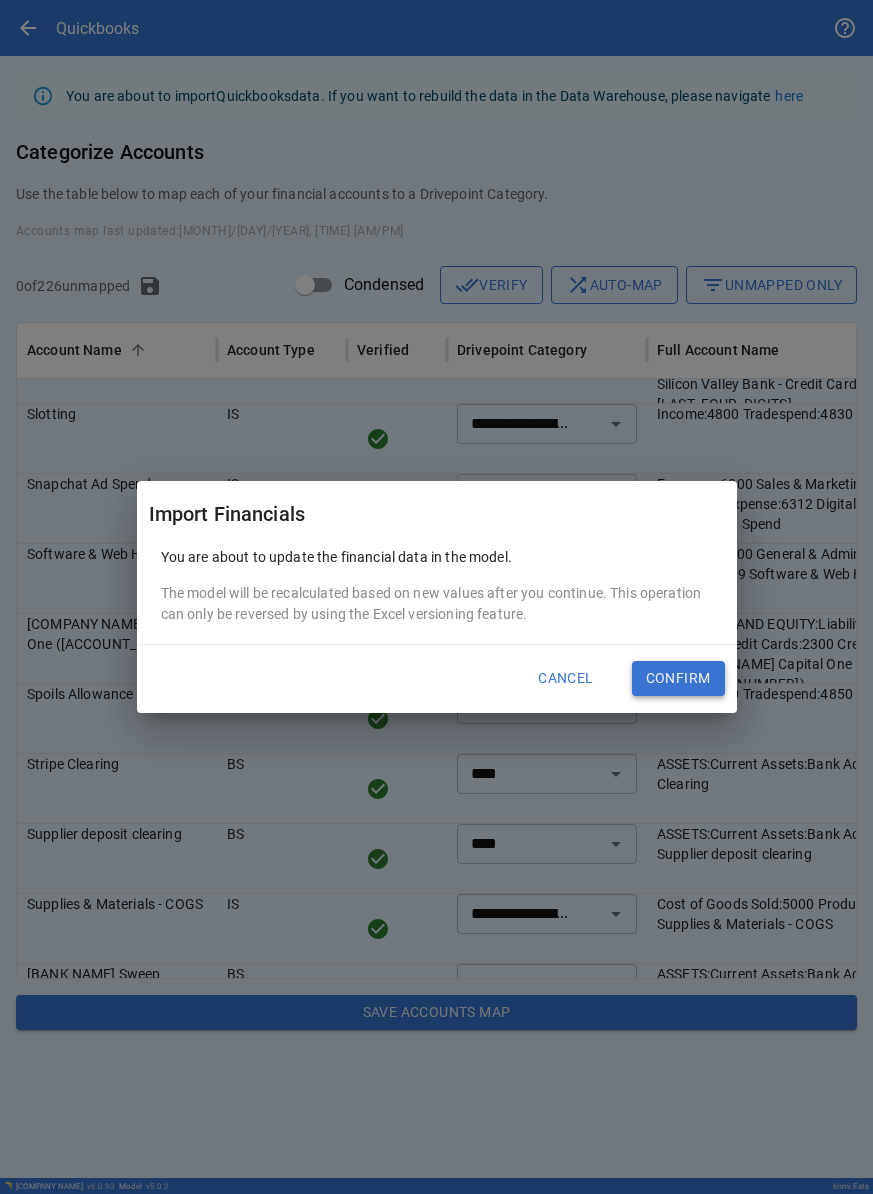 click on "Confirm" at bounding box center (678, 679) 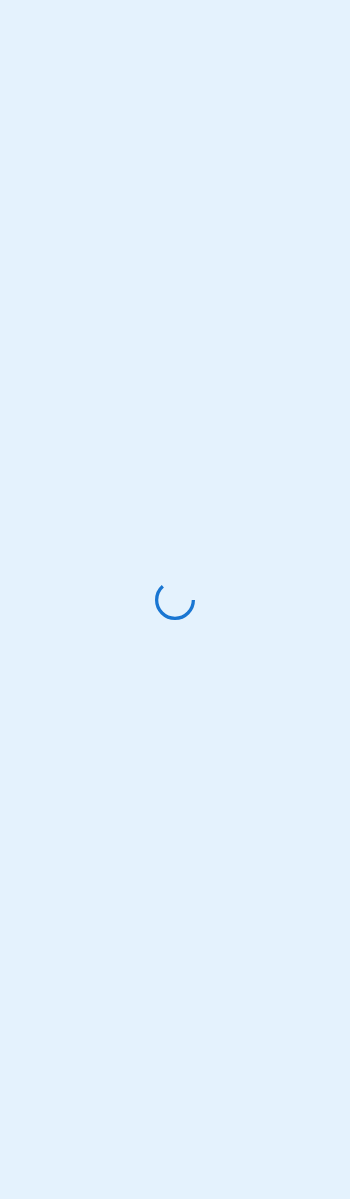 scroll, scrollTop: 0, scrollLeft: 0, axis: both 